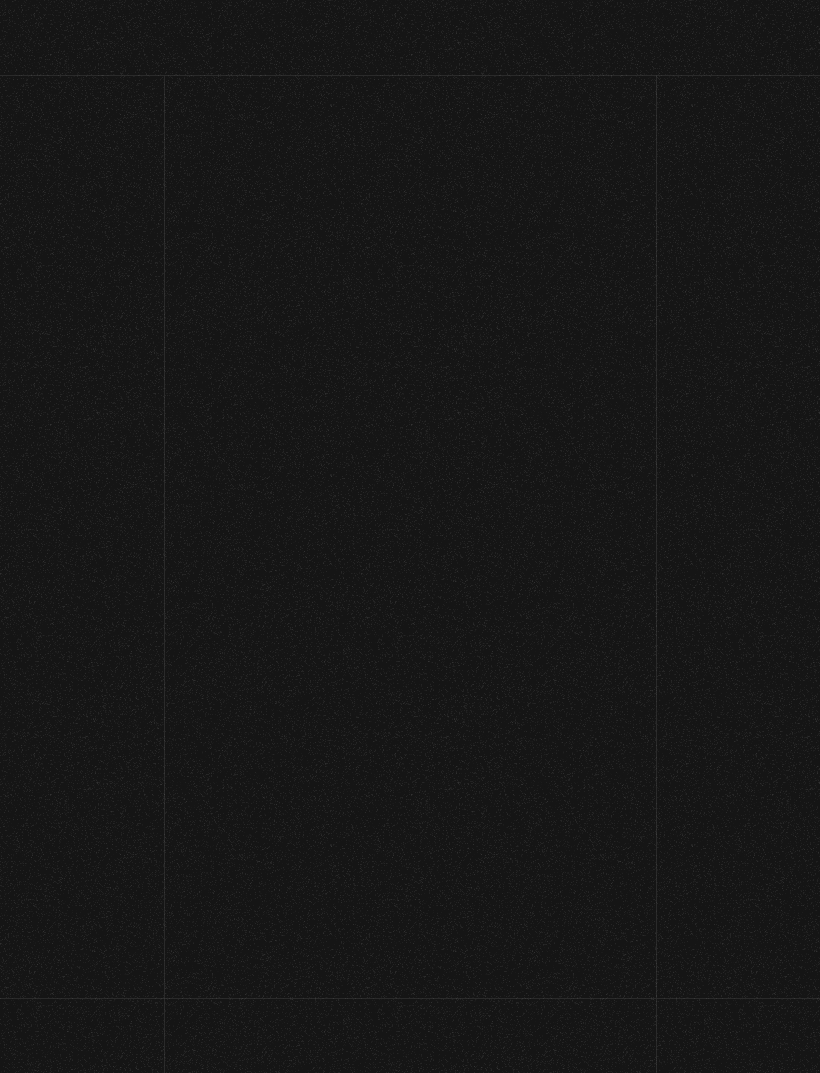 scroll, scrollTop: 0, scrollLeft: 0, axis: both 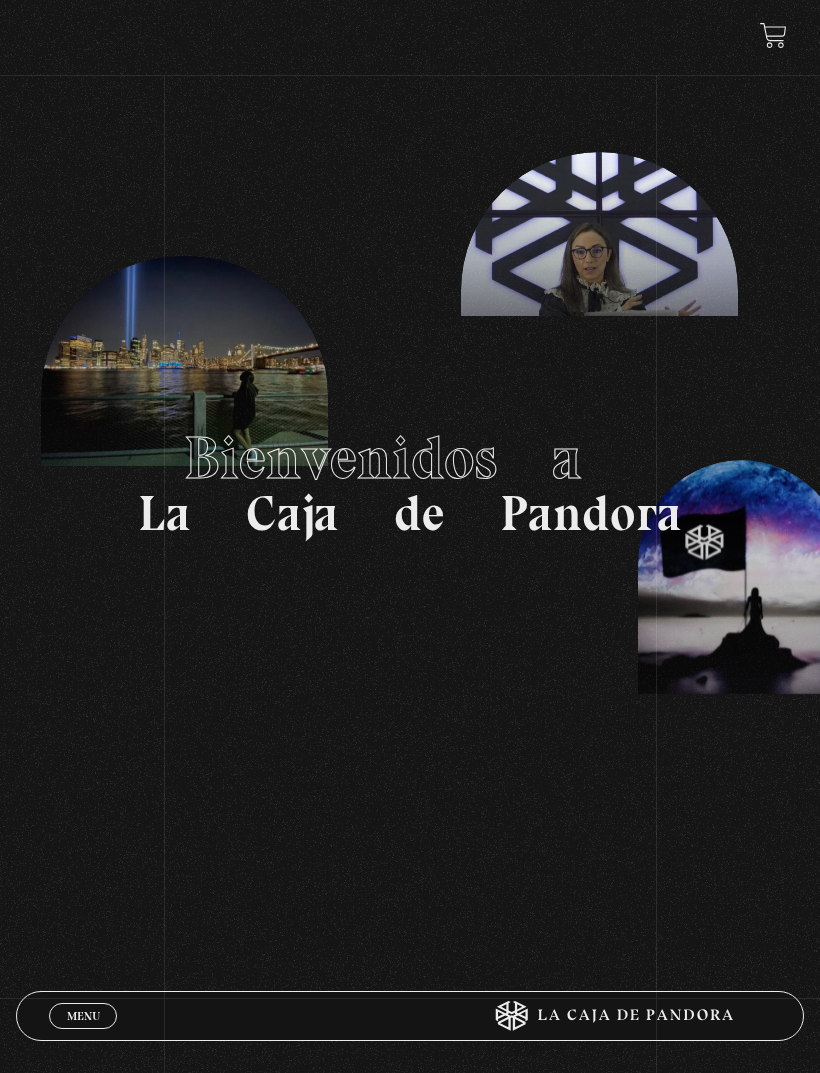 click on "Menu Cerrar" at bounding box center [83, 1016] 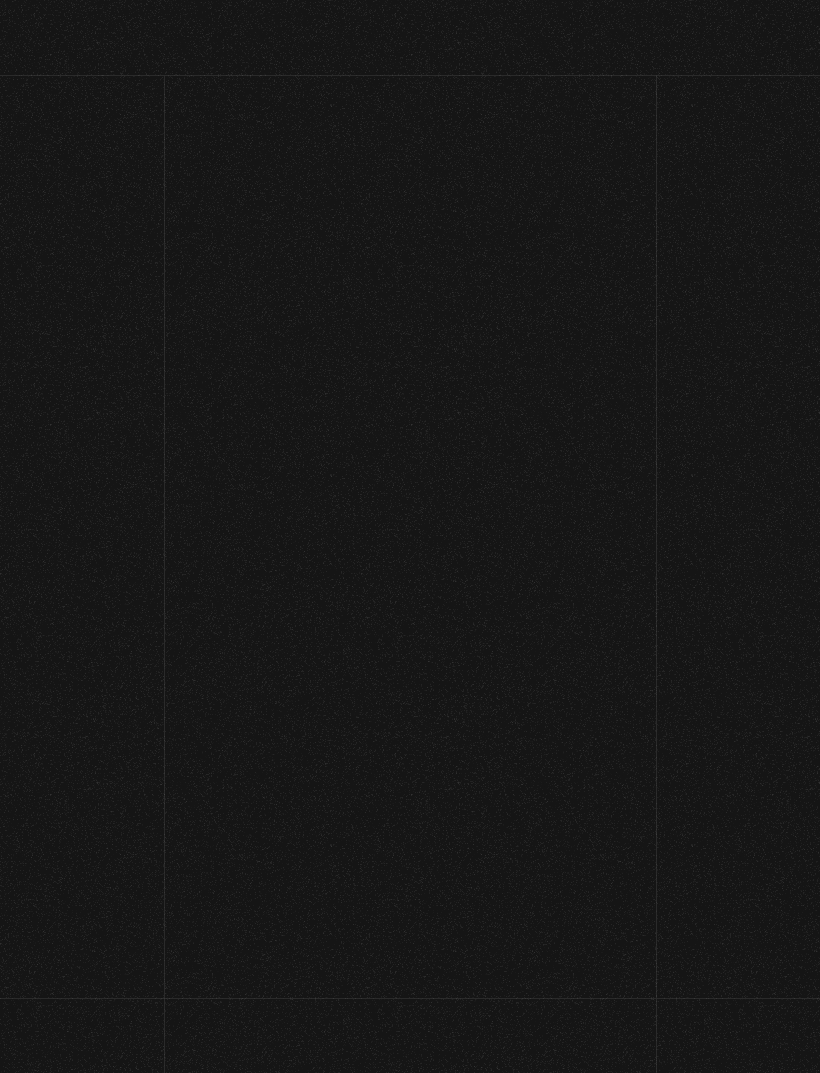 scroll, scrollTop: 0, scrollLeft: 0, axis: both 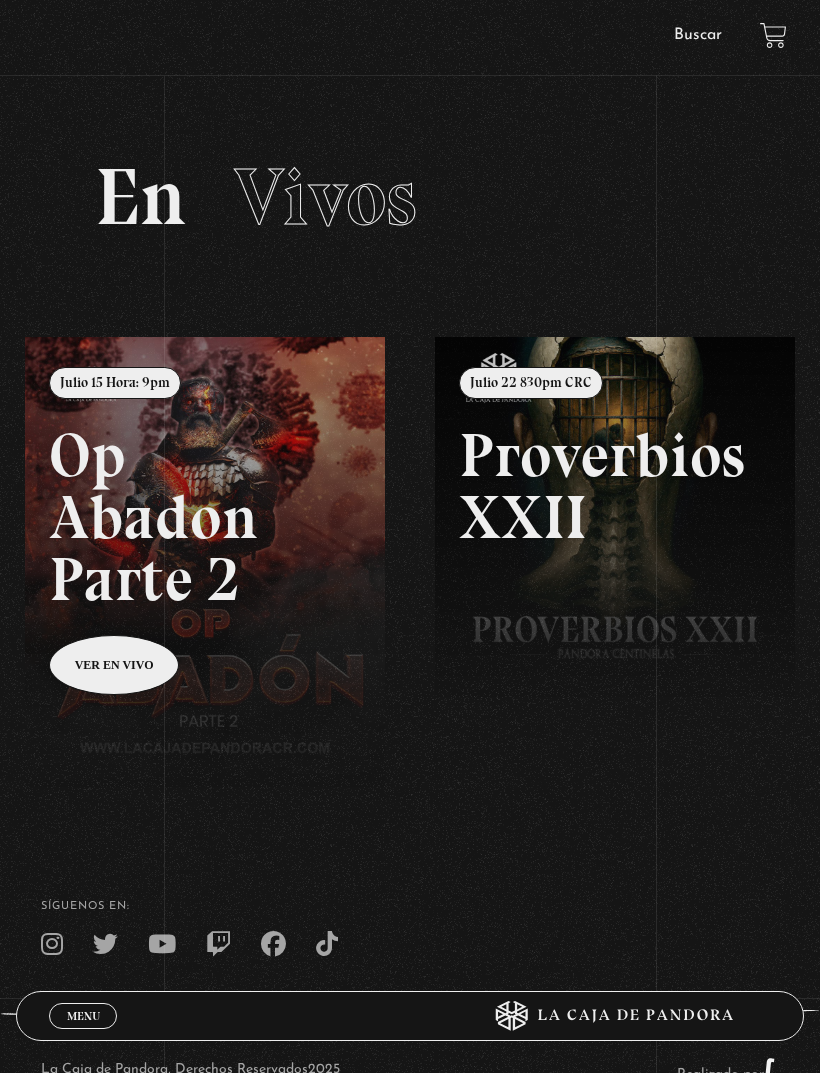 click on "Menu" at bounding box center [83, 1016] 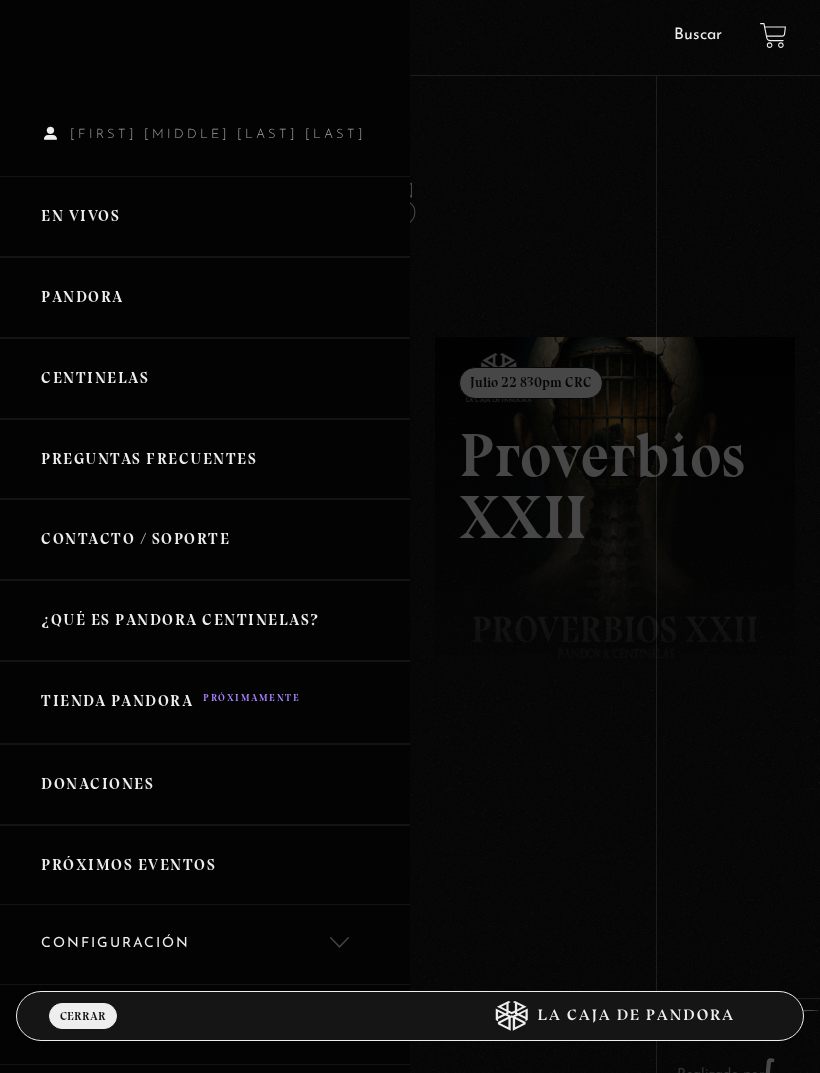 click on "Pandora" at bounding box center (205, 297) 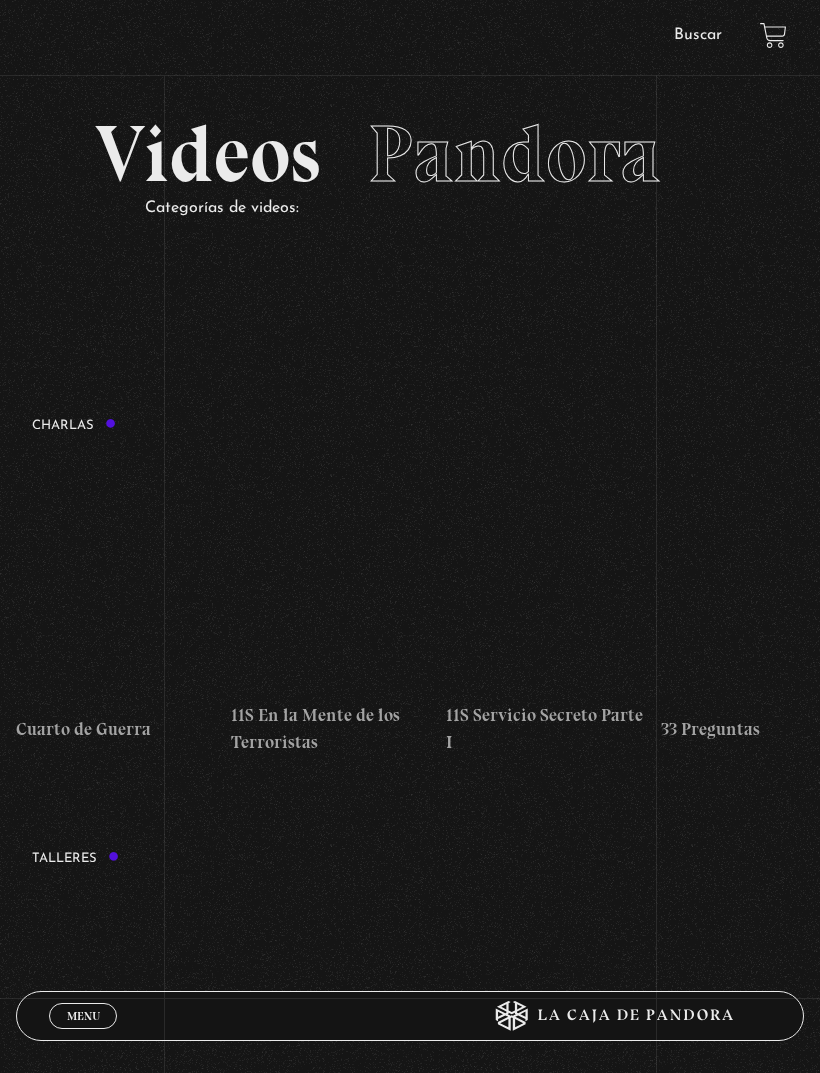 scroll, scrollTop: 91, scrollLeft: 0, axis: vertical 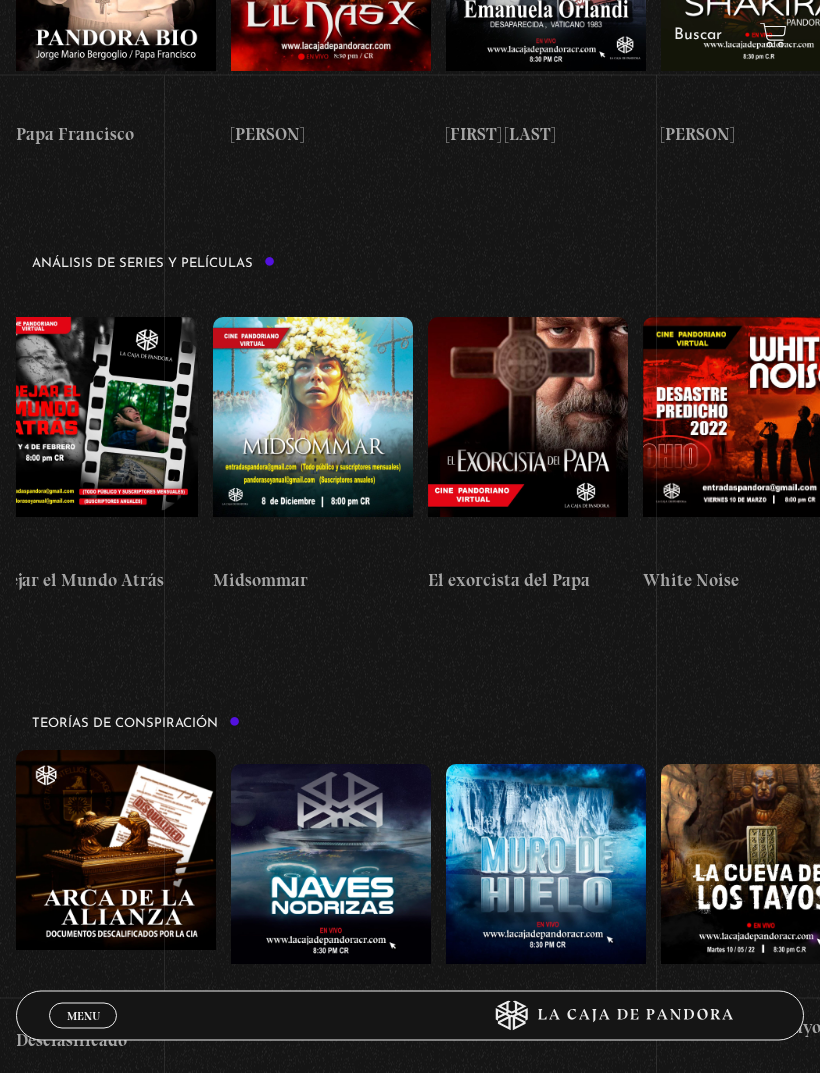 click on "Menu" at bounding box center [83, 1016] 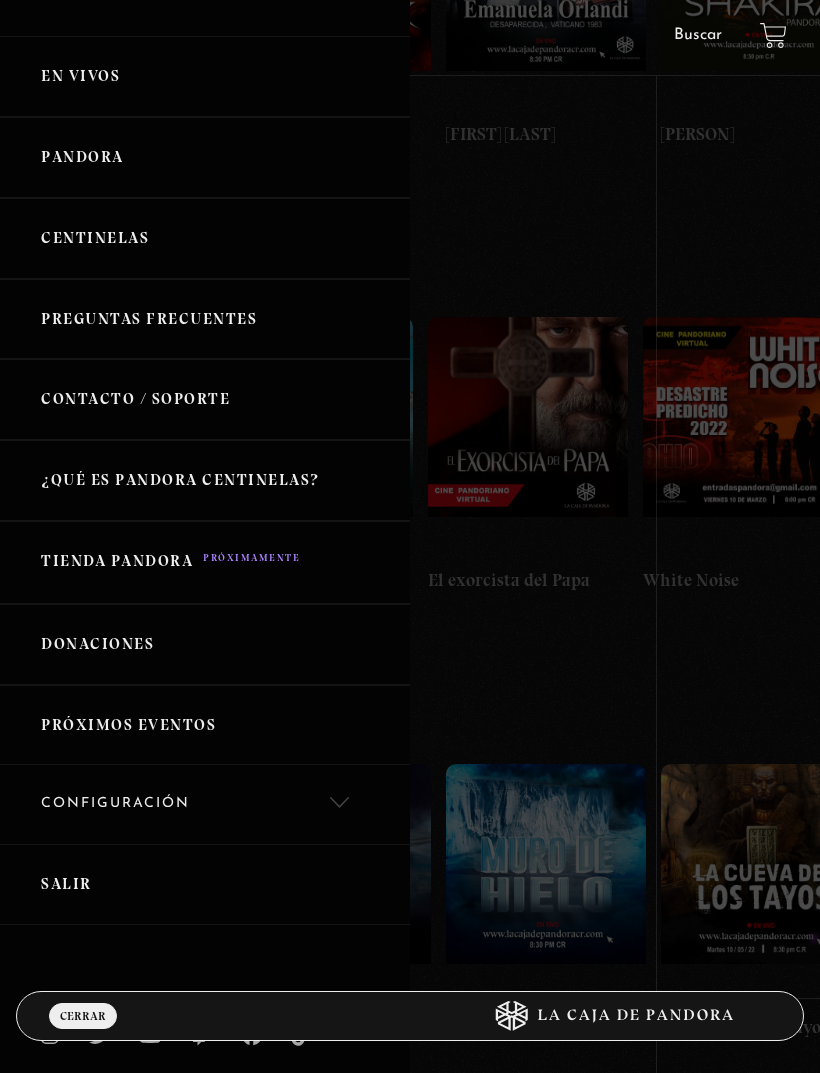 scroll, scrollTop: 139, scrollLeft: 0, axis: vertical 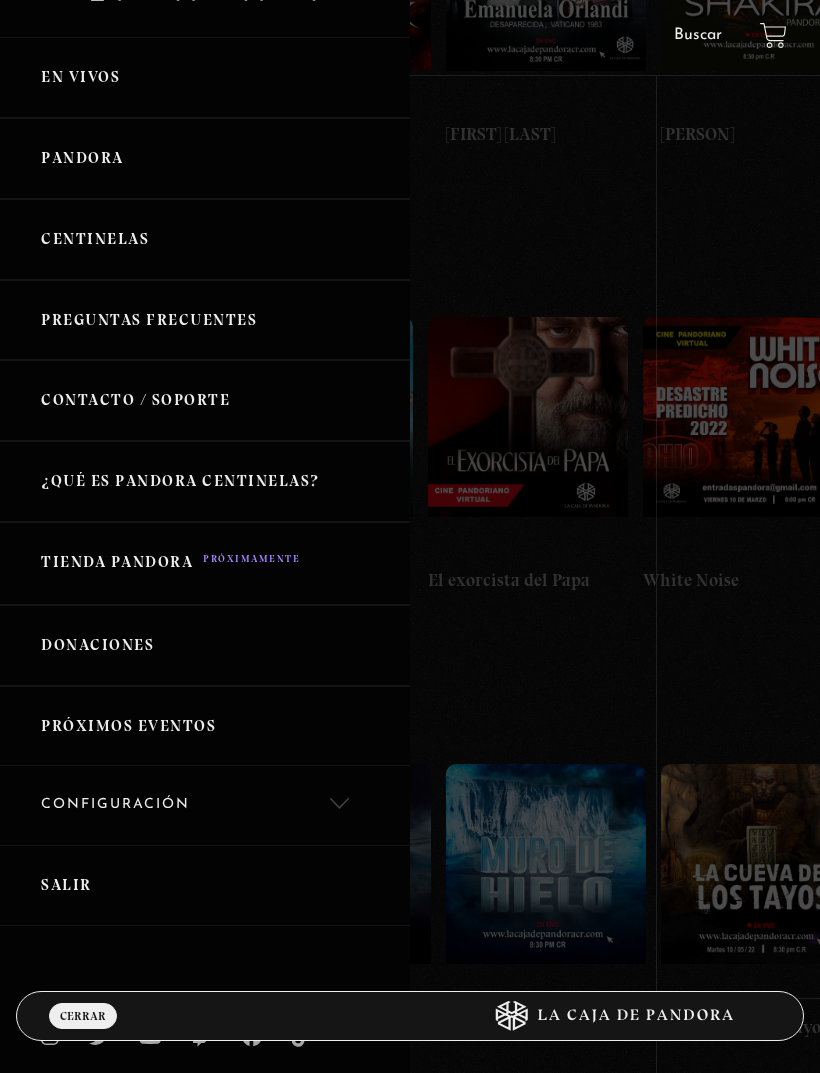 click on "Salir" at bounding box center [205, 885] 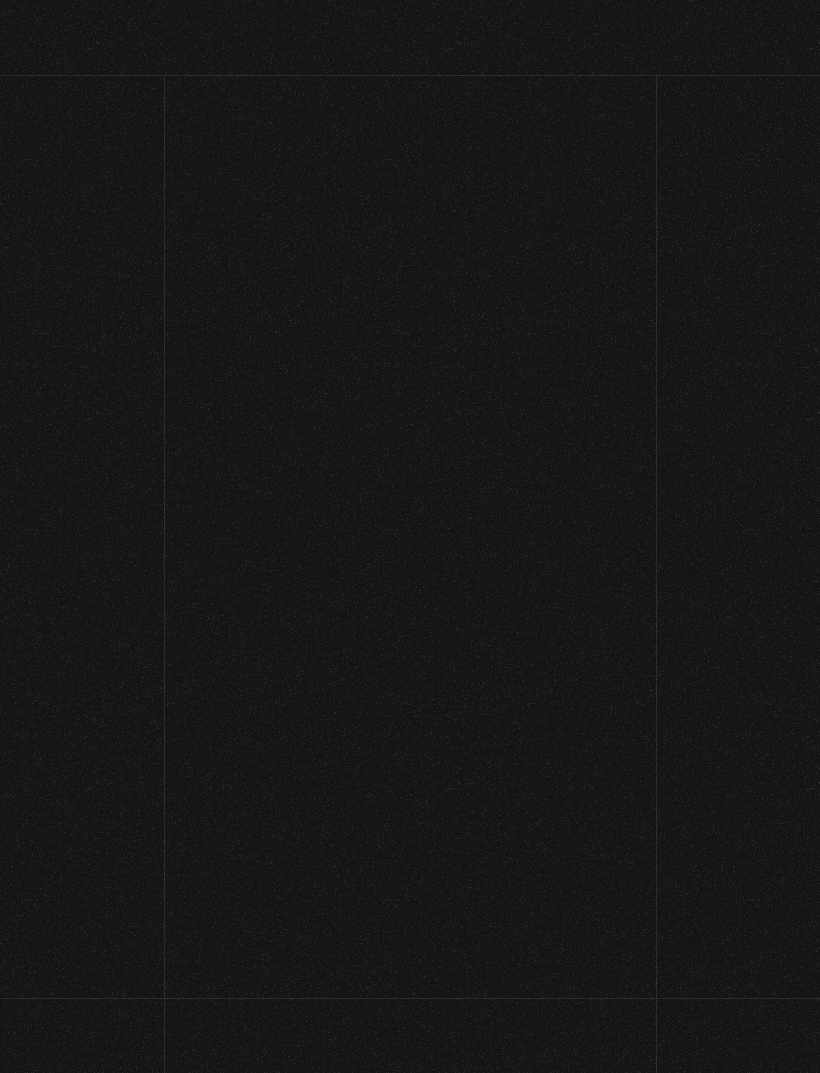 scroll, scrollTop: 0, scrollLeft: 0, axis: both 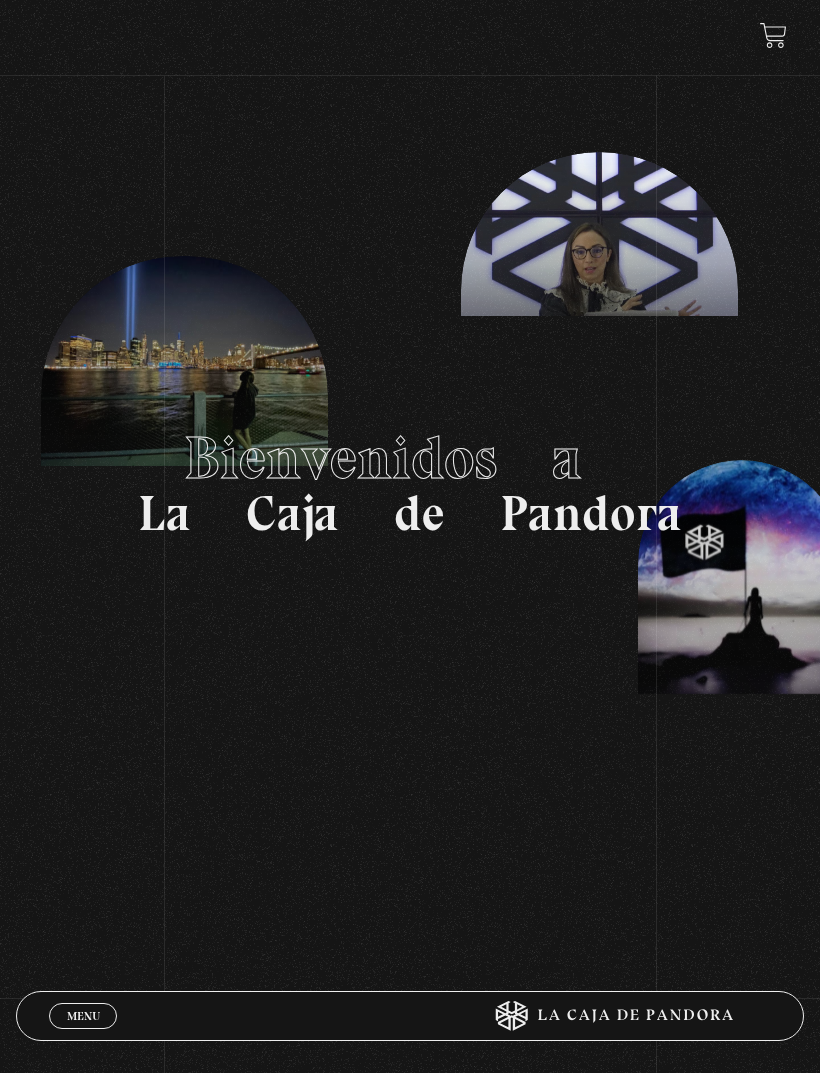 click on "Menu Cerrar" at bounding box center (246, 1016) 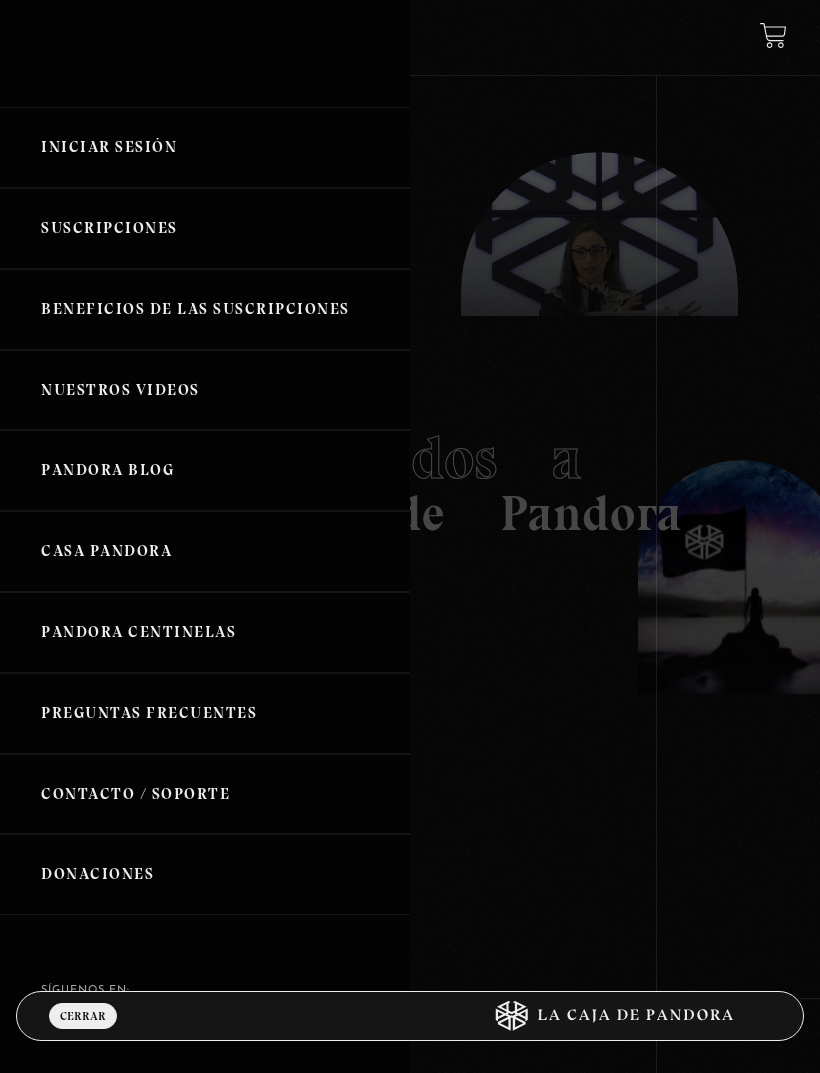 click on "Iniciar Sesión" at bounding box center (205, 147) 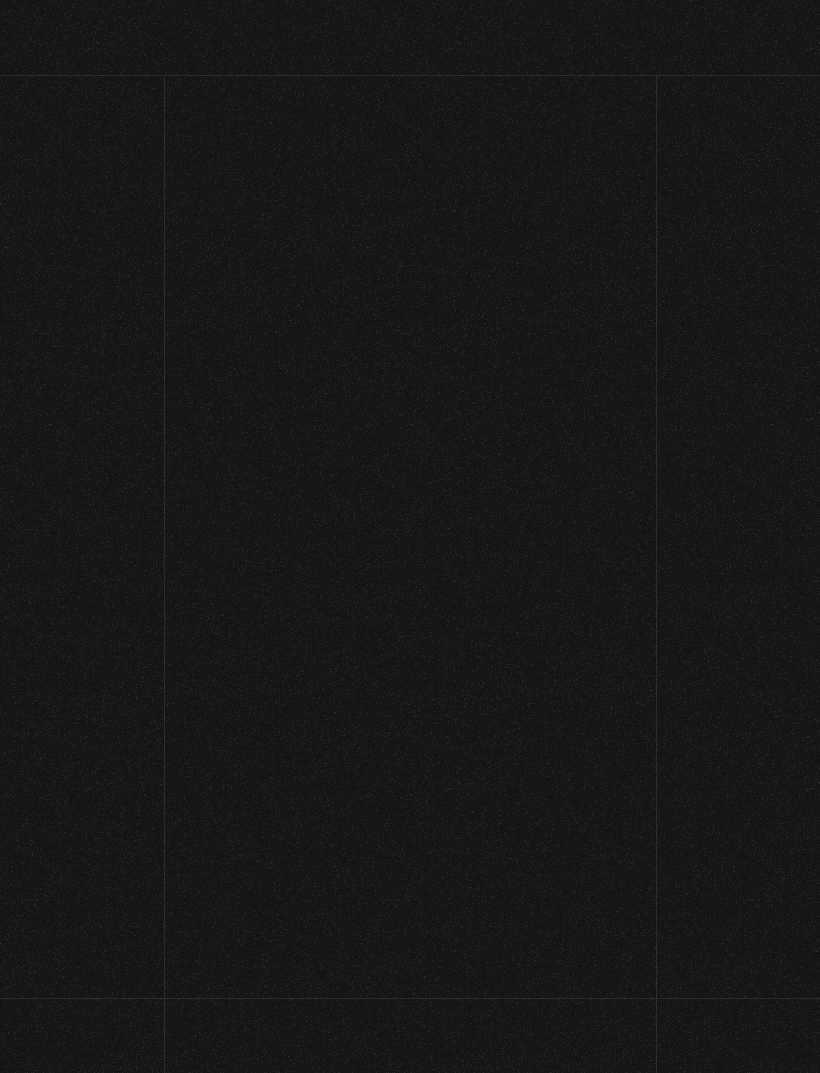 scroll, scrollTop: 0, scrollLeft: 0, axis: both 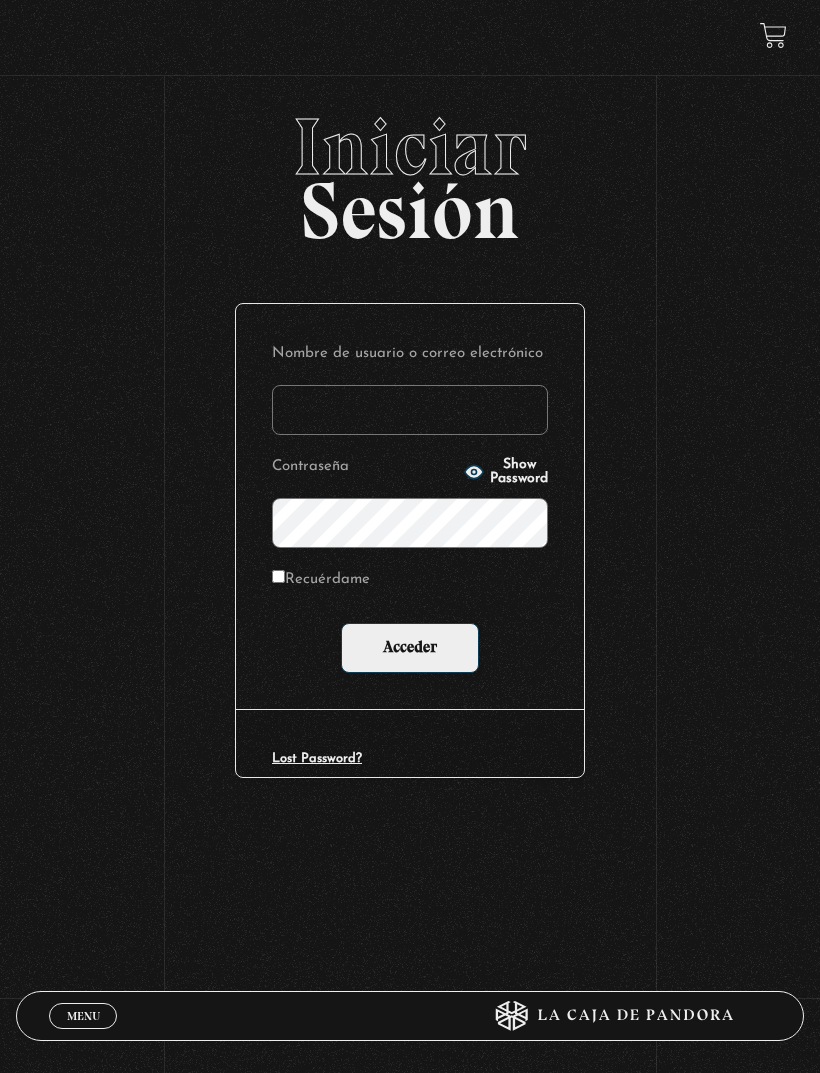 type on "[USERNAME]@example.com" 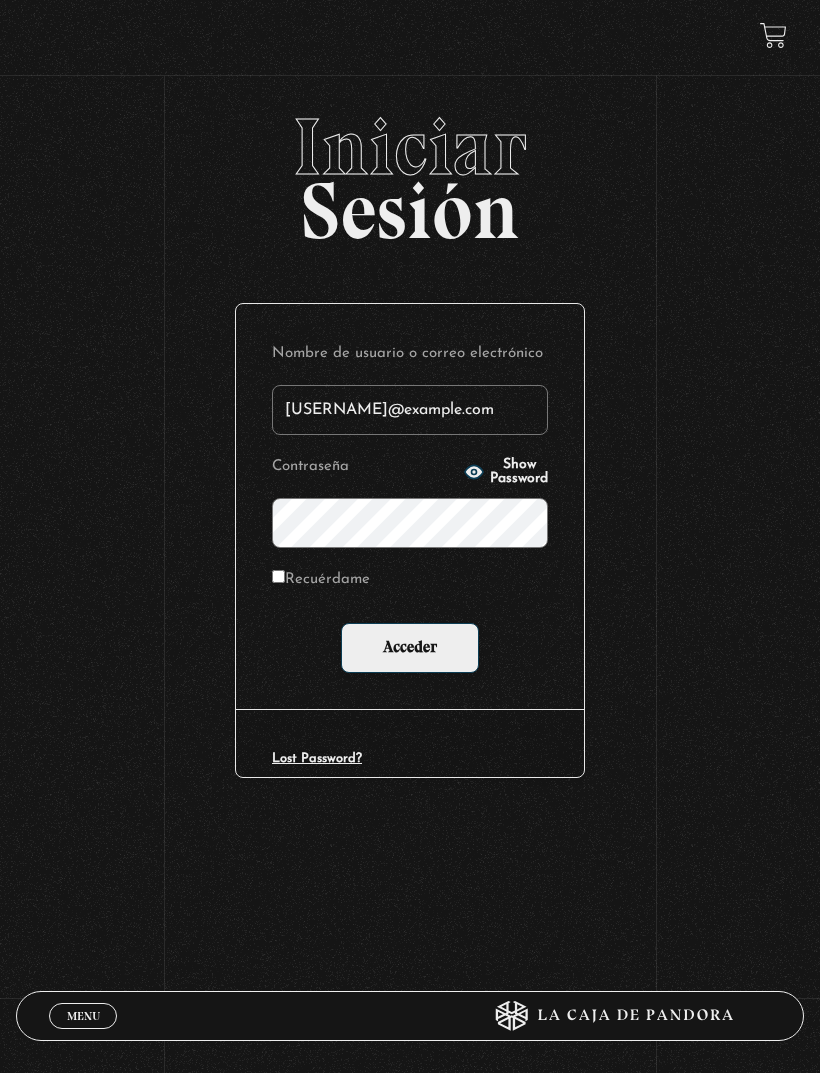 click on "Acceder" at bounding box center (410, 648) 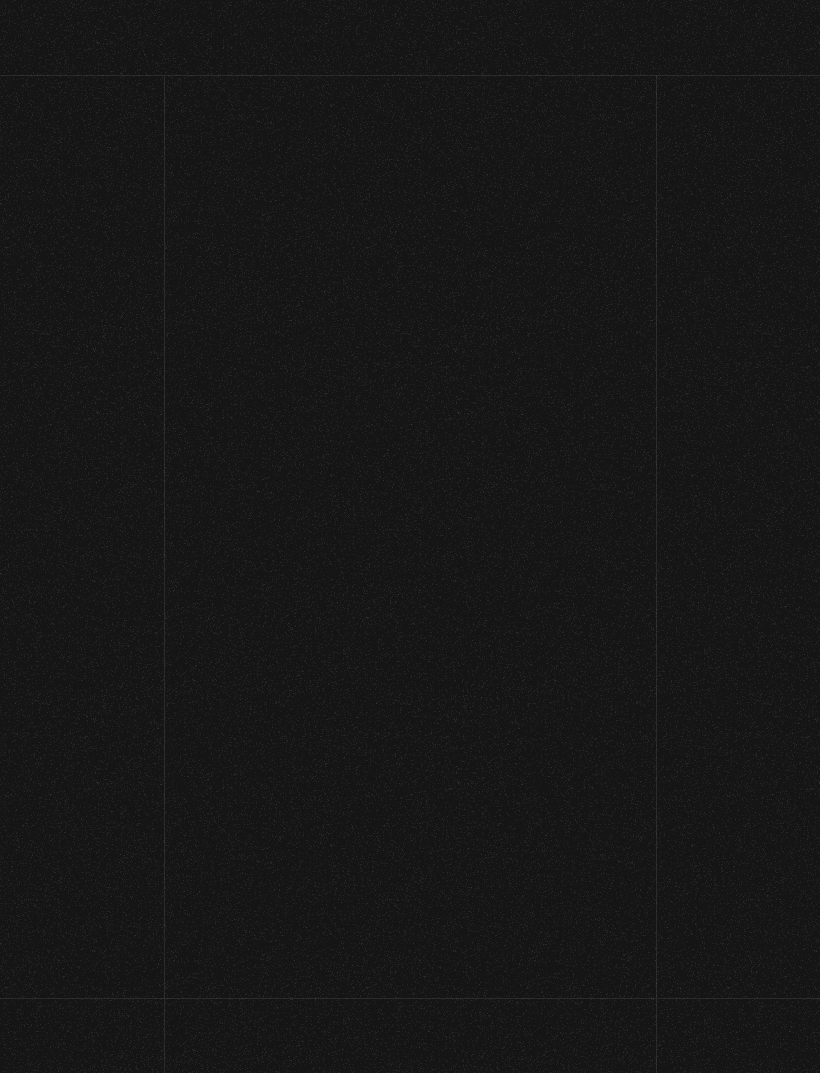 scroll, scrollTop: 0, scrollLeft: 0, axis: both 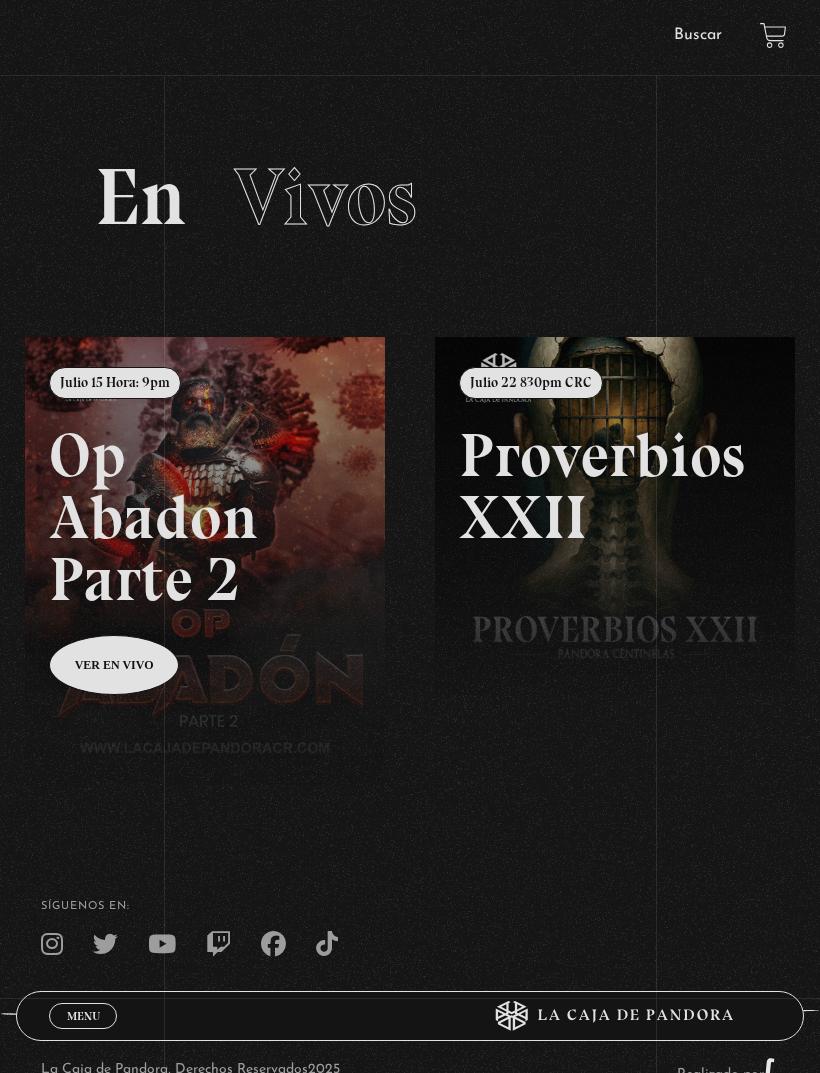 click on "Buscar" at bounding box center [698, 35] 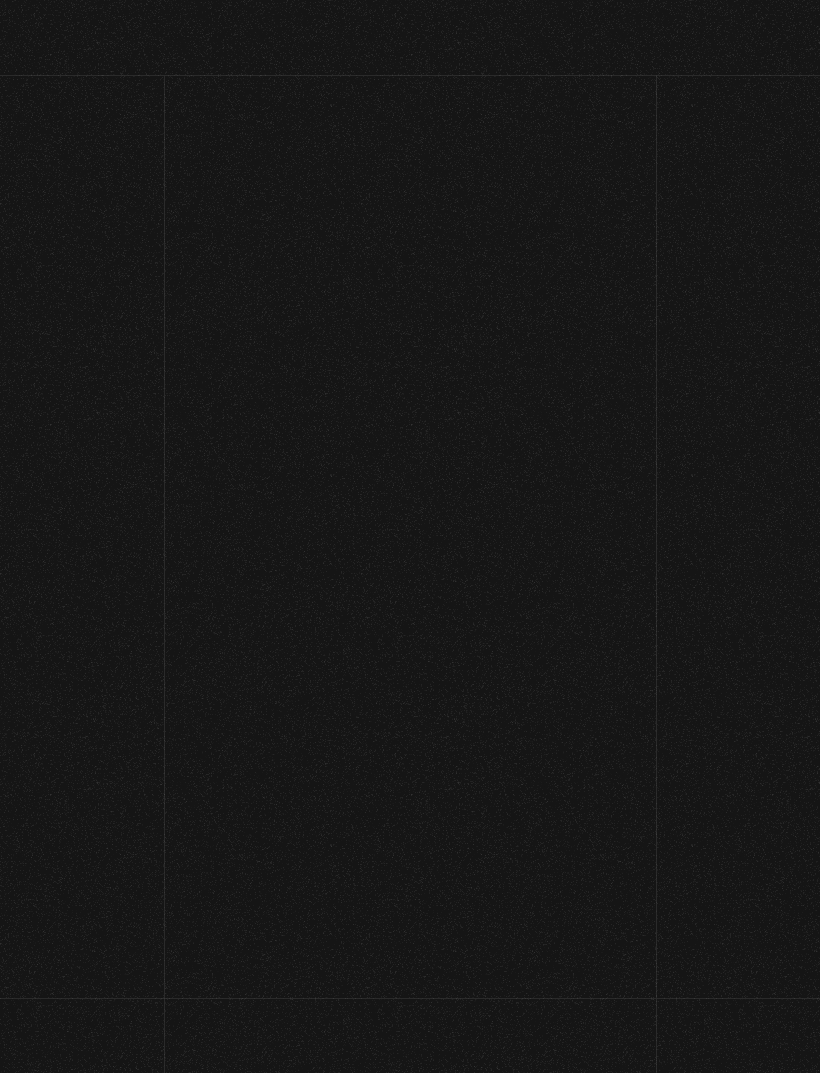 scroll, scrollTop: 0, scrollLeft: 0, axis: both 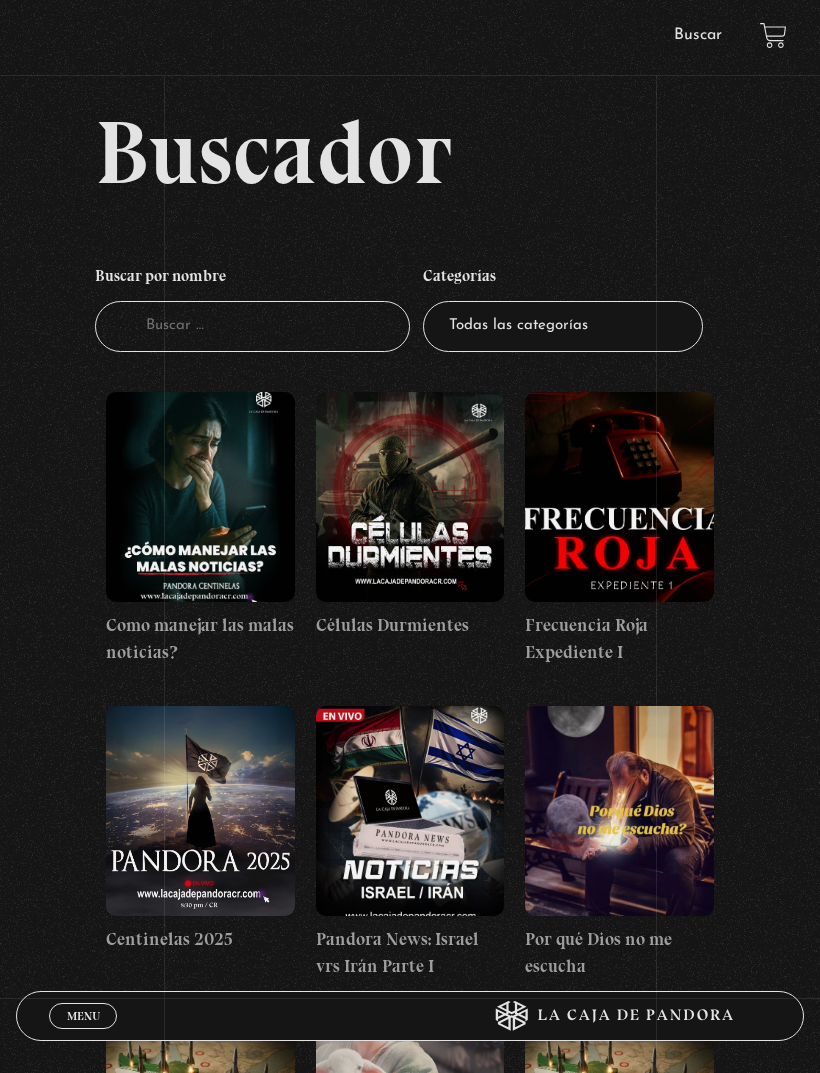 click on "Buscador" at bounding box center (252, 326) 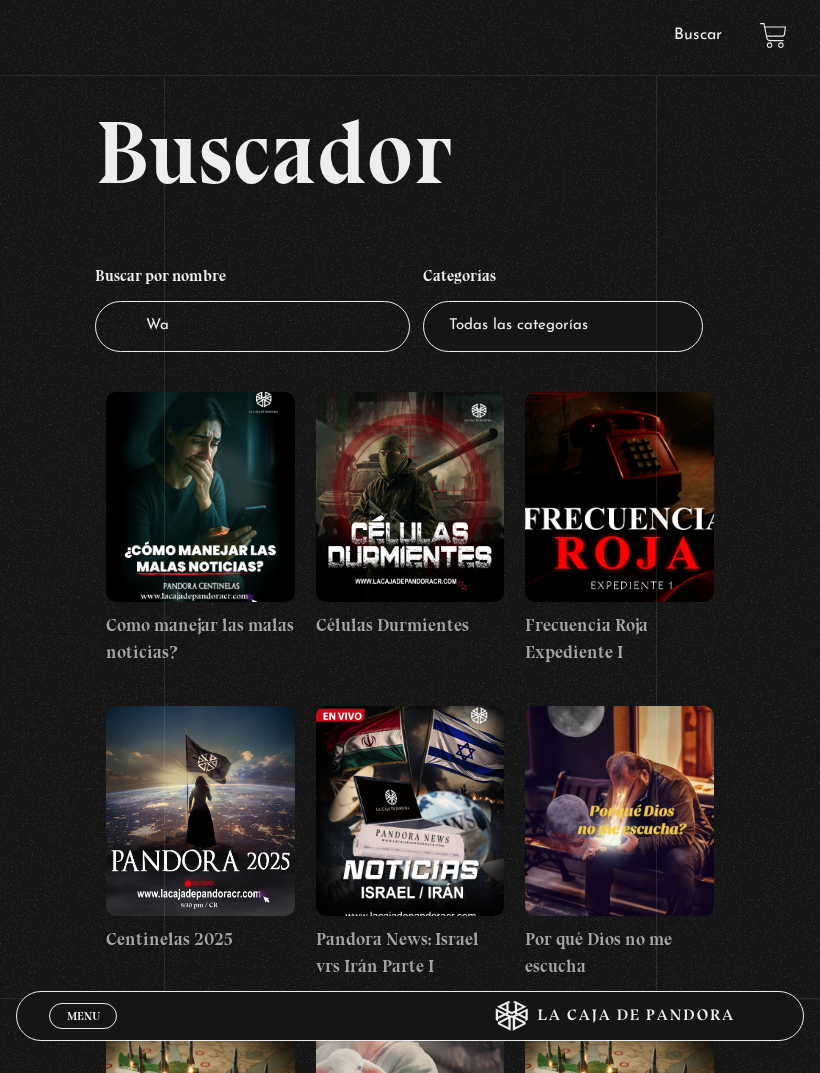 type on "Wa" 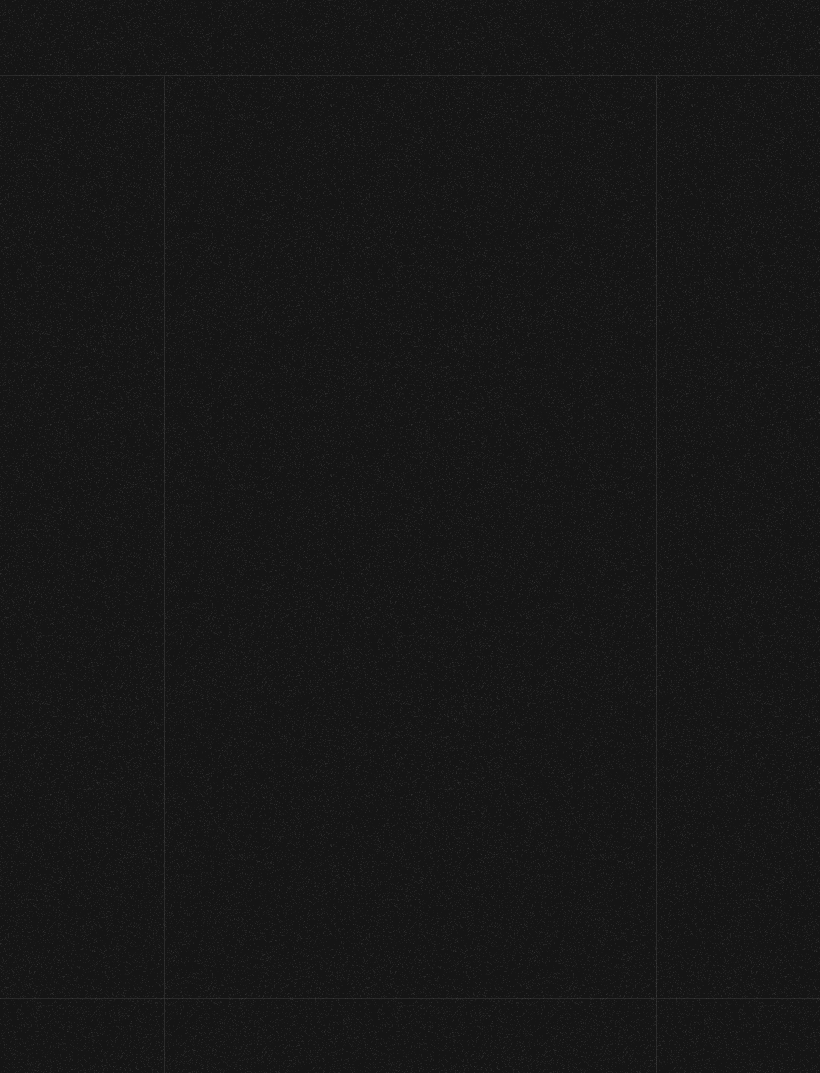 scroll, scrollTop: 0, scrollLeft: 0, axis: both 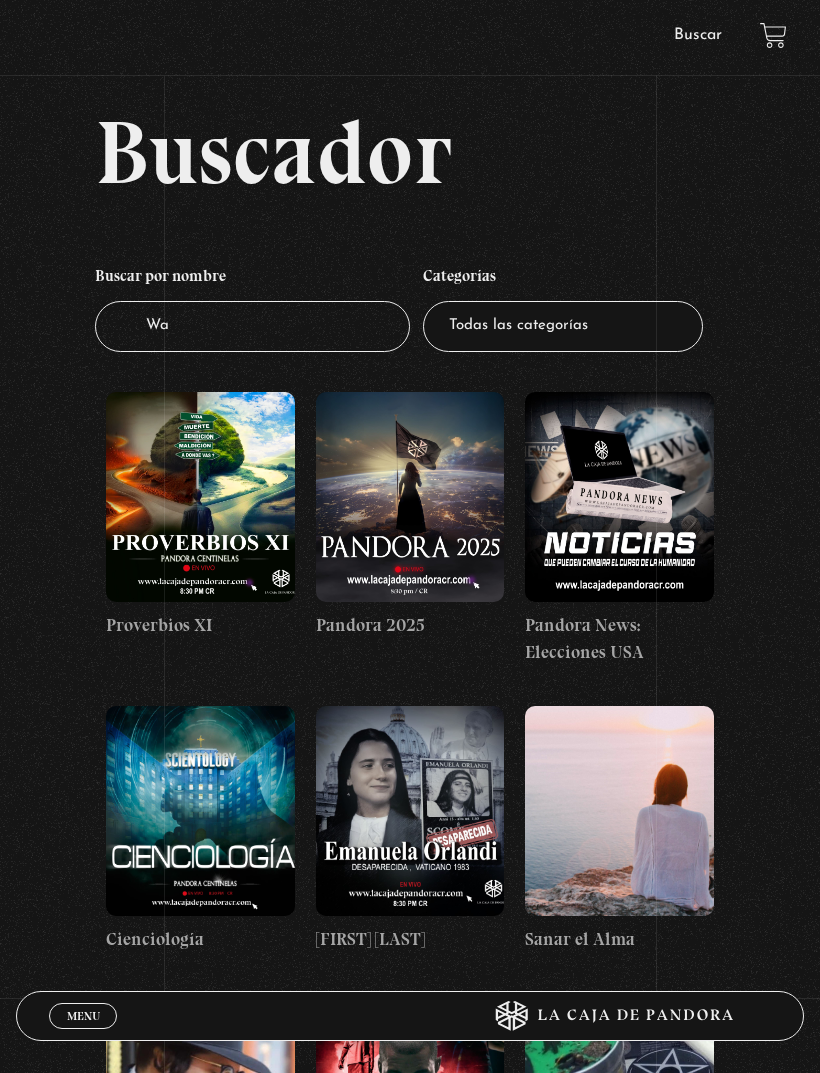 click on "Wa" at bounding box center (252, 326) 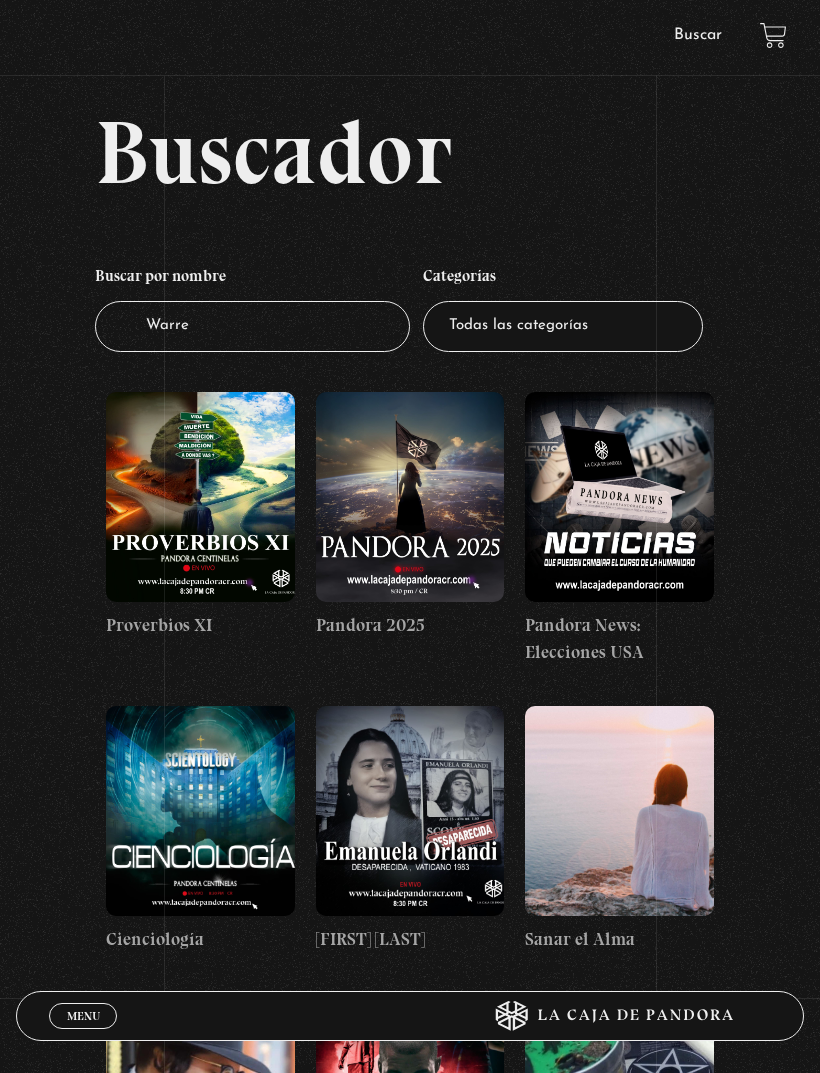 type on "[LAST]" 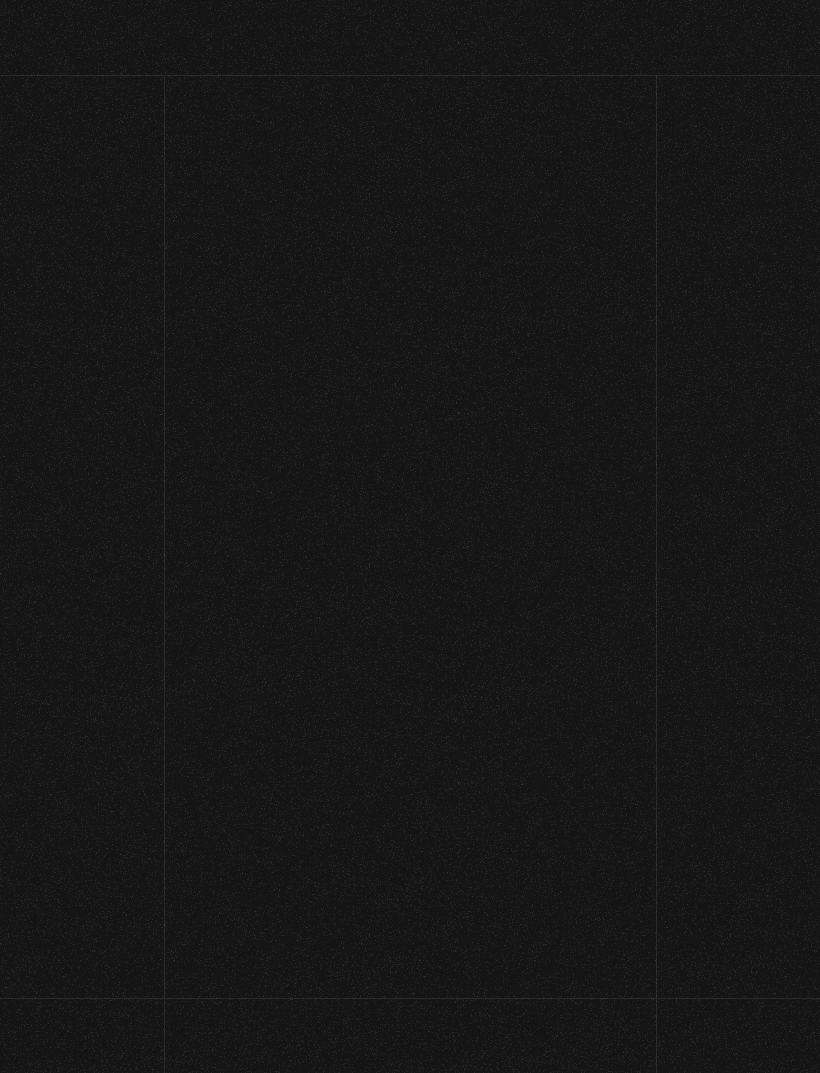 scroll, scrollTop: 0, scrollLeft: 0, axis: both 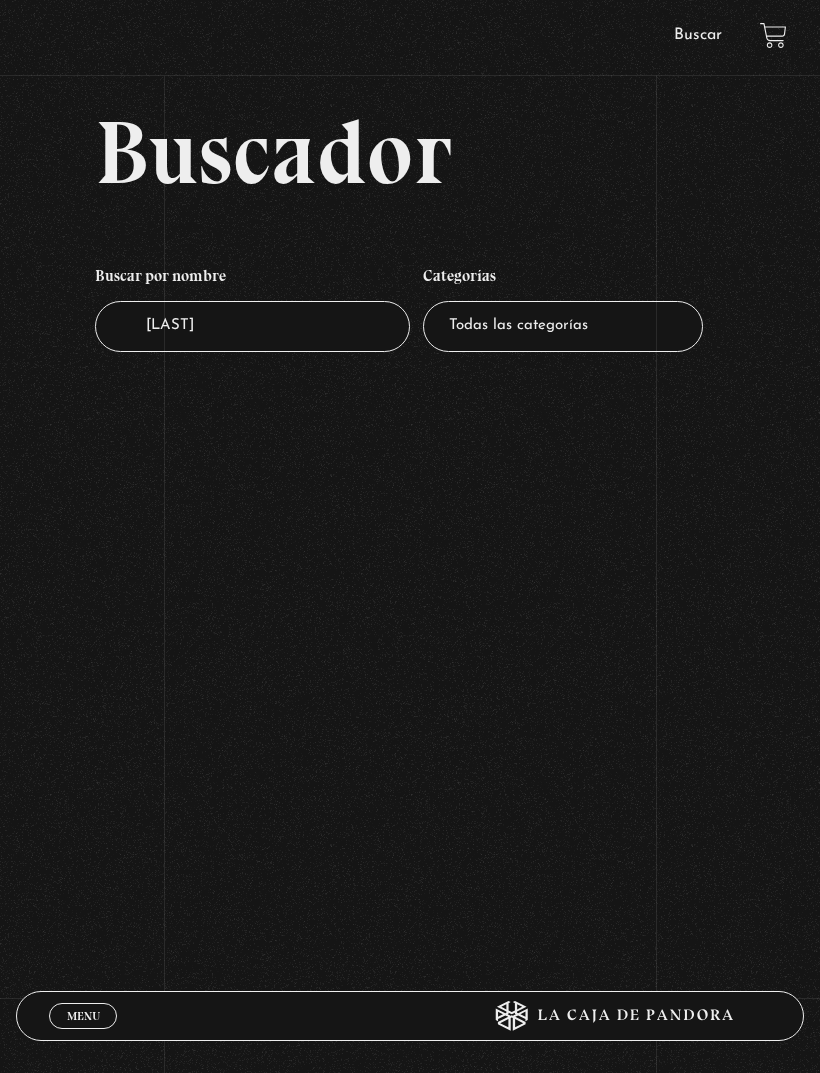 click on "Menu Cerrar" at bounding box center [83, 1016] 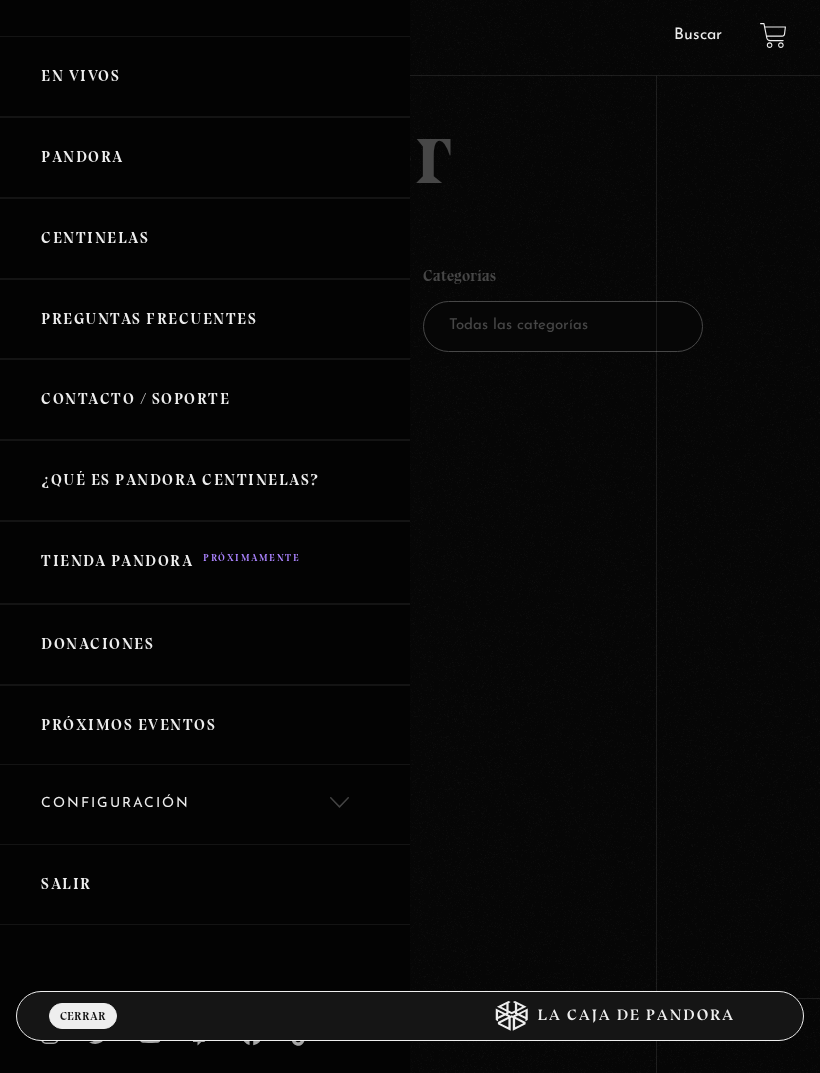 scroll, scrollTop: 139, scrollLeft: 0, axis: vertical 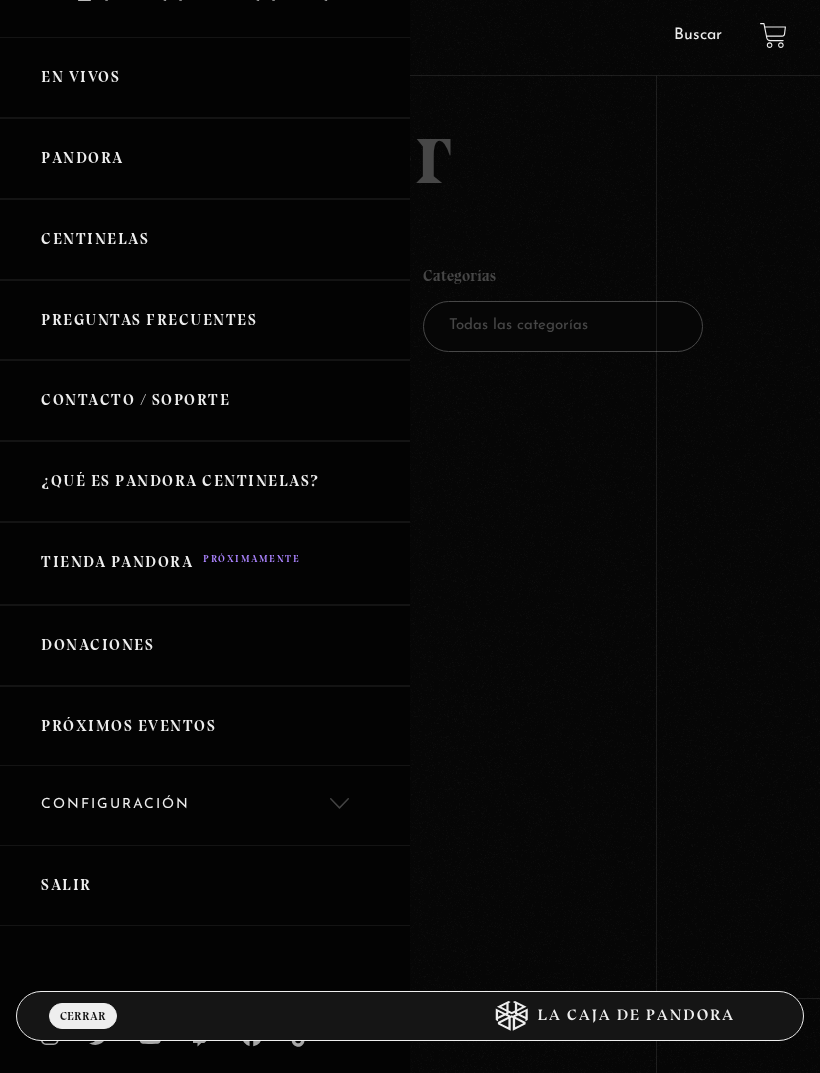 click on "Salir" at bounding box center [205, 885] 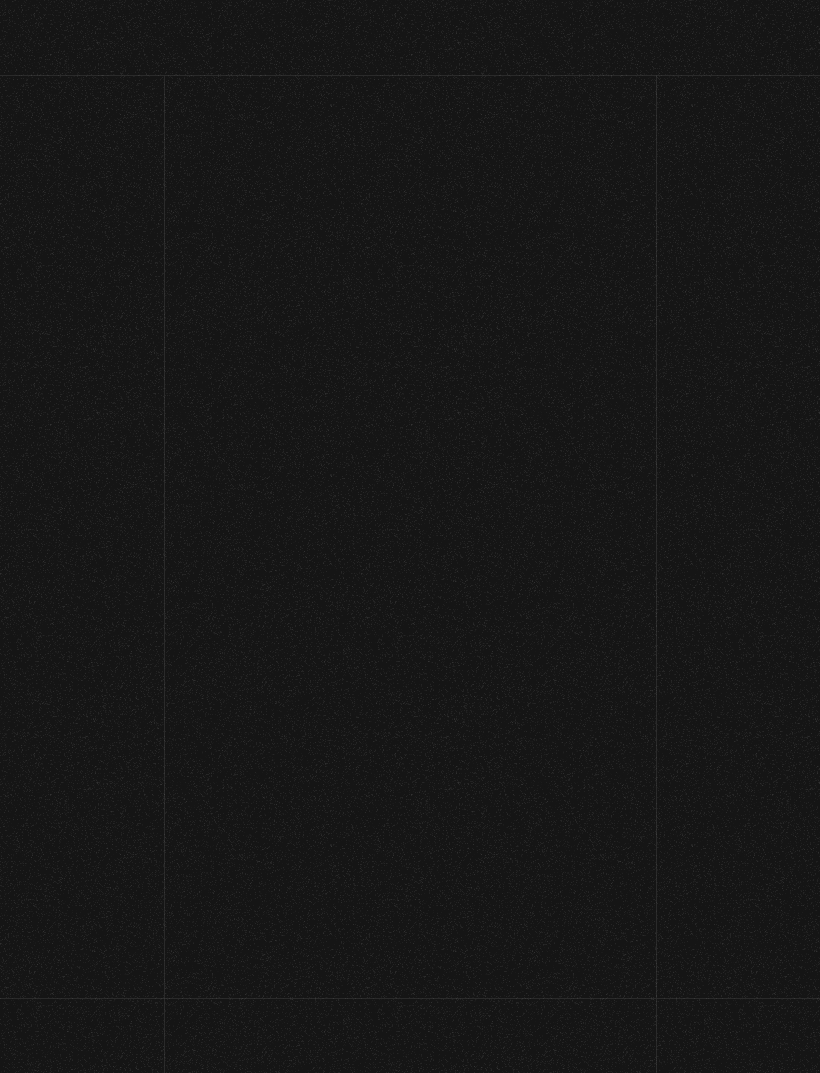 scroll, scrollTop: 0, scrollLeft: 0, axis: both 